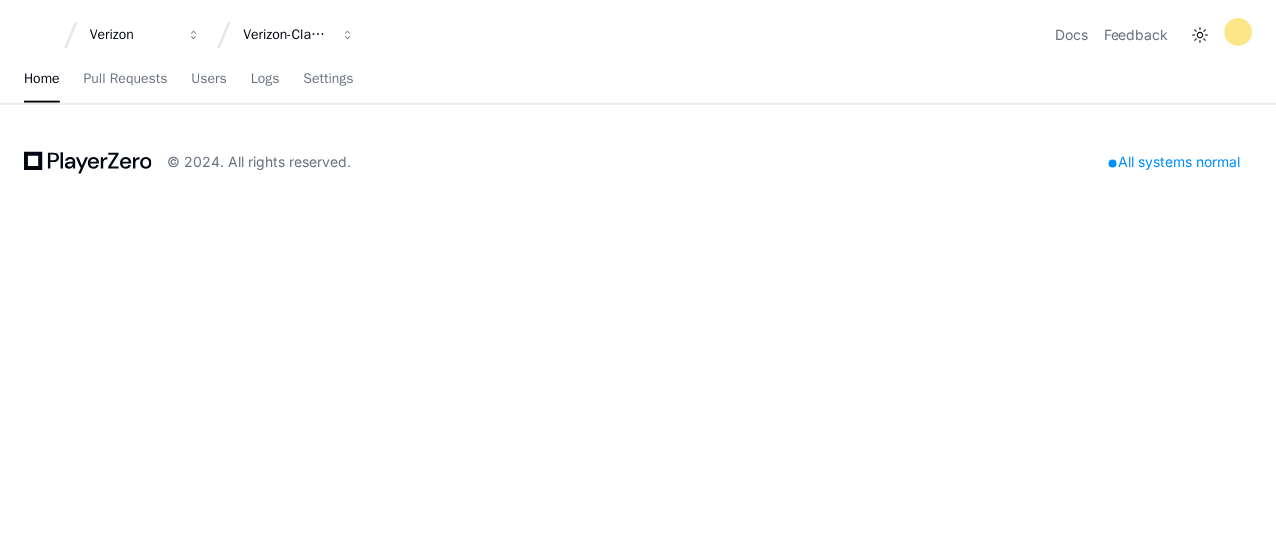 scroll, scrollTop: 0, scrollLeft: 0, axis: both 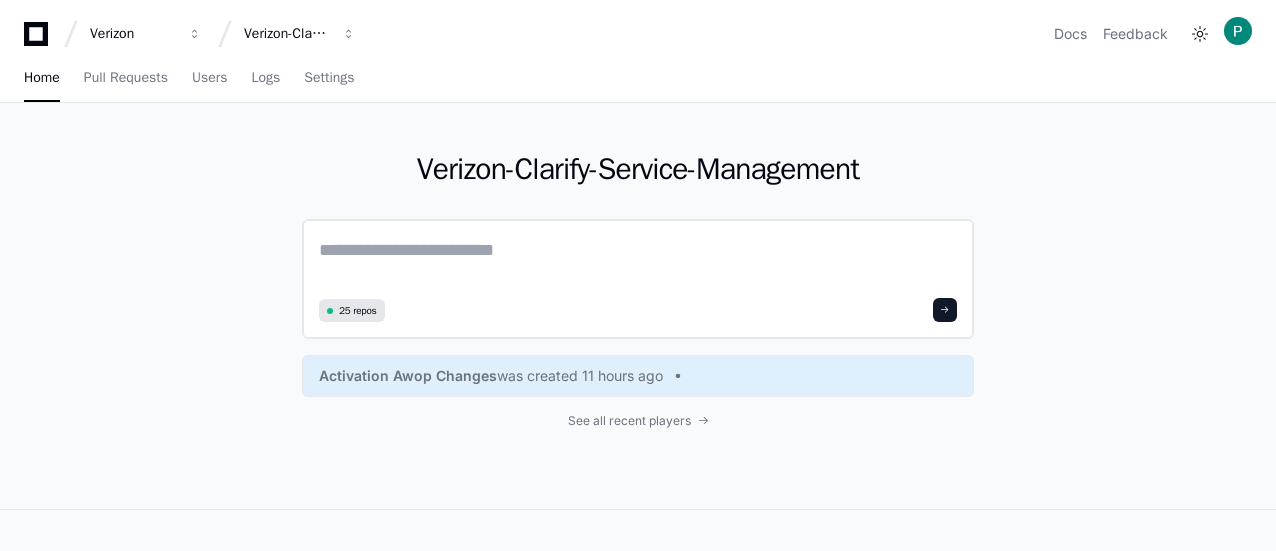 click 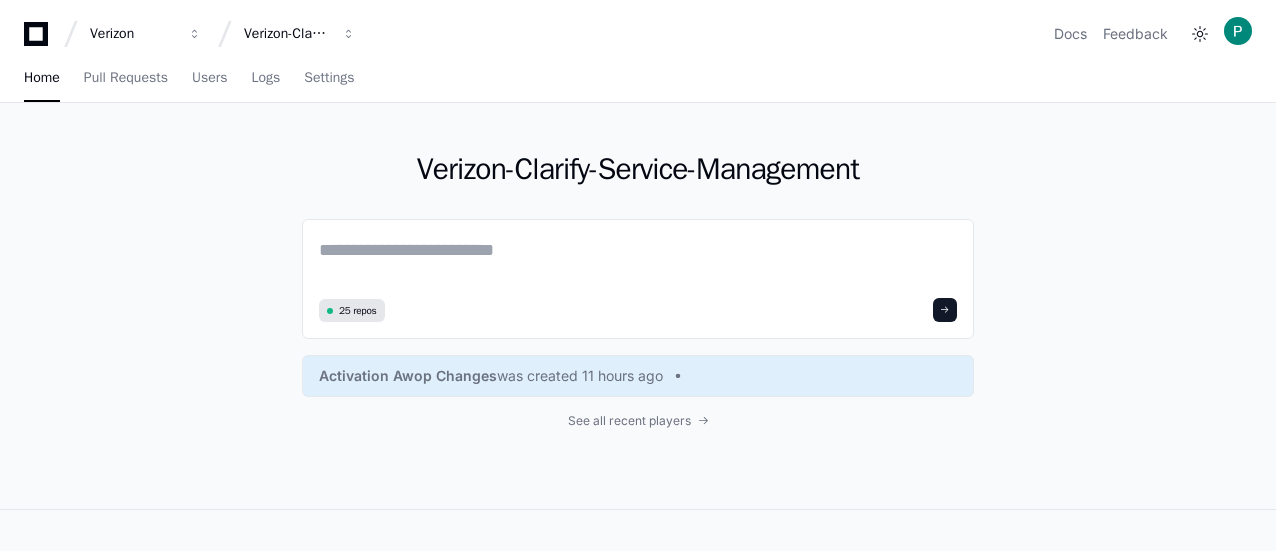 scroll, scrollTop: 0, scrollLeft: 0, axis: both 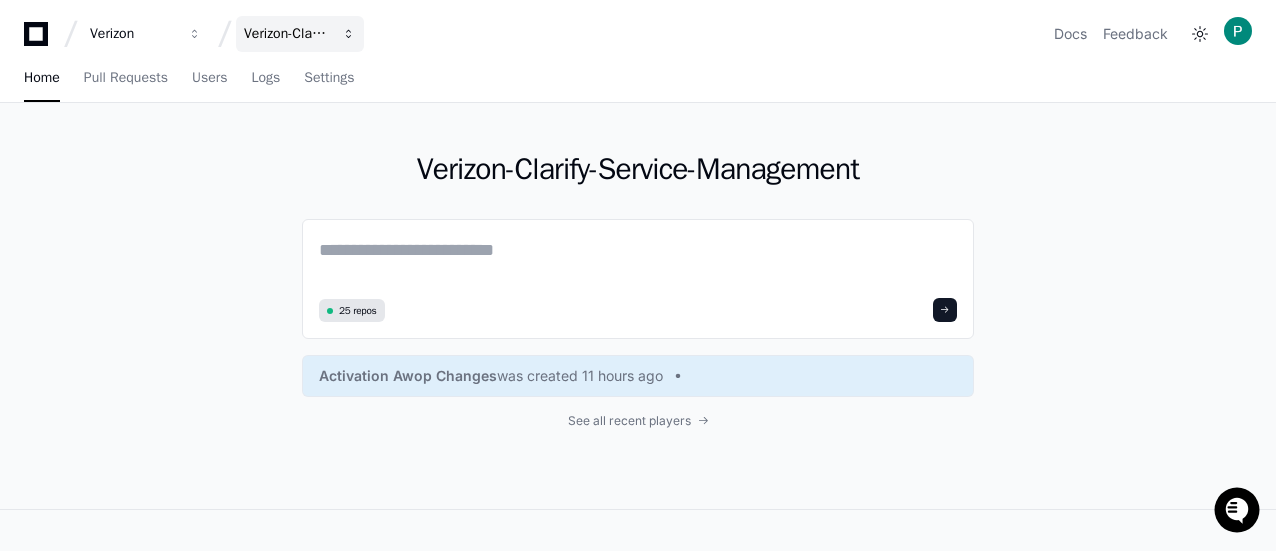click at bounding box center (195, 34) 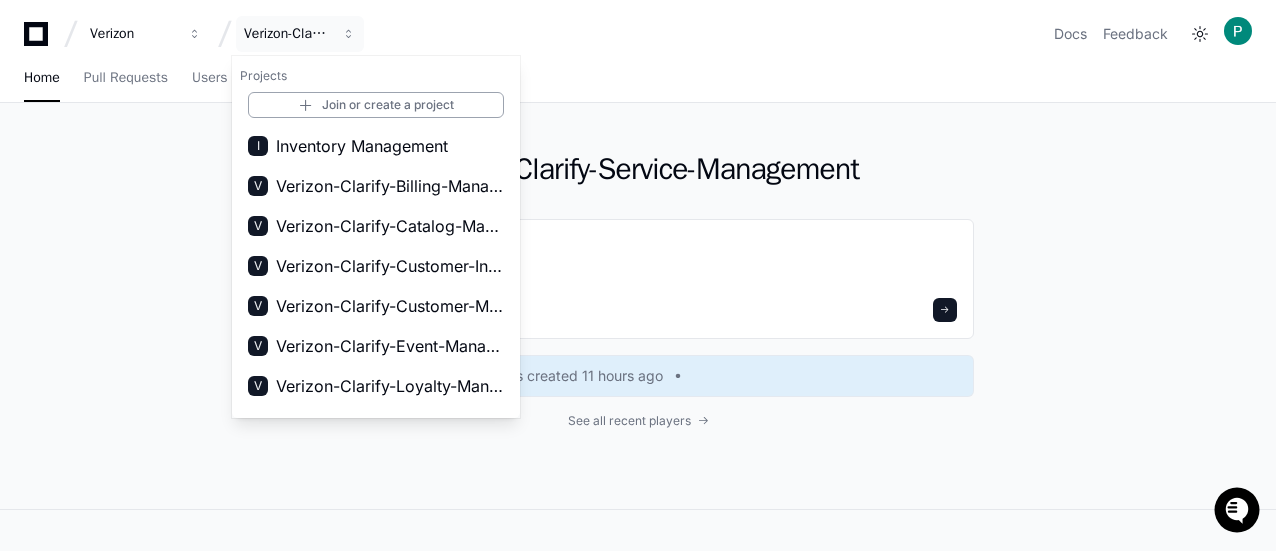 click on "Home Pull Requests Users Logs Settings" at bounding box center [638, 79] 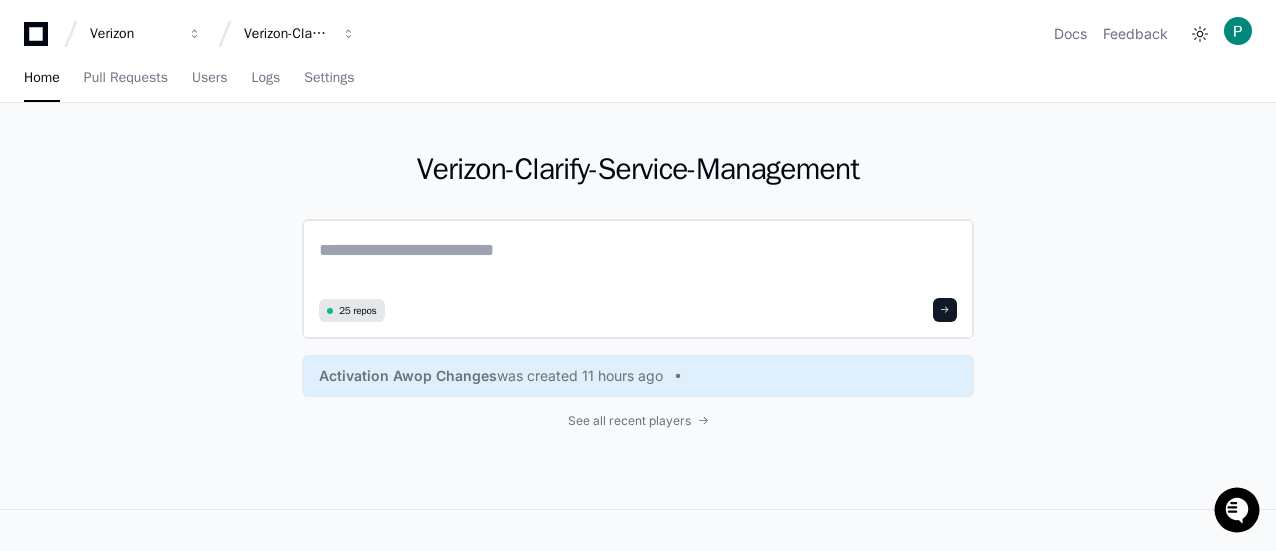 click 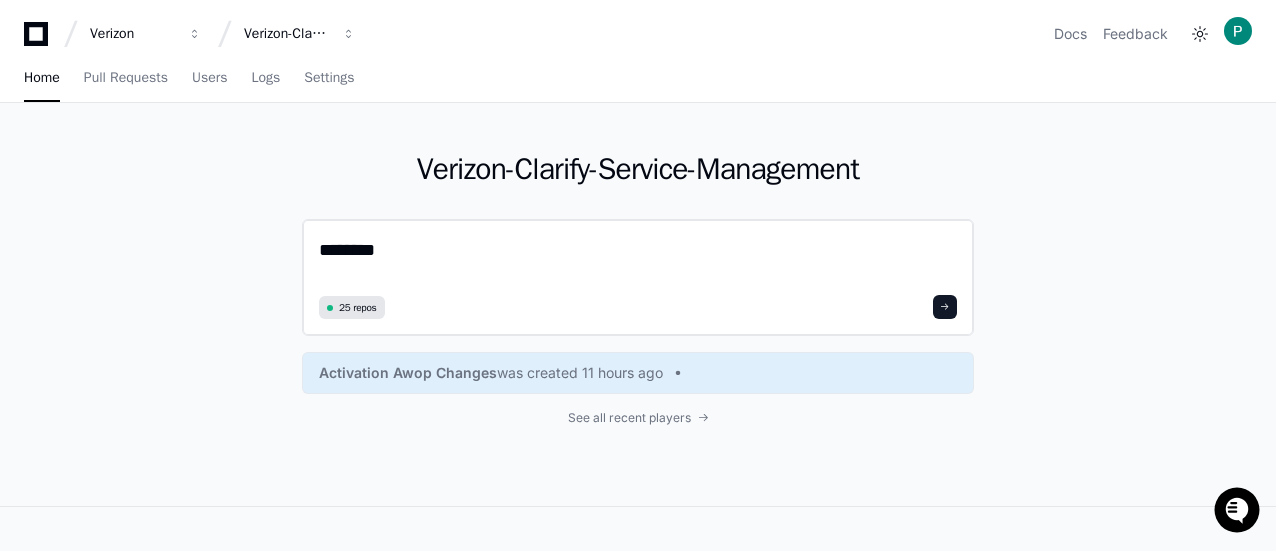 type on "*********" 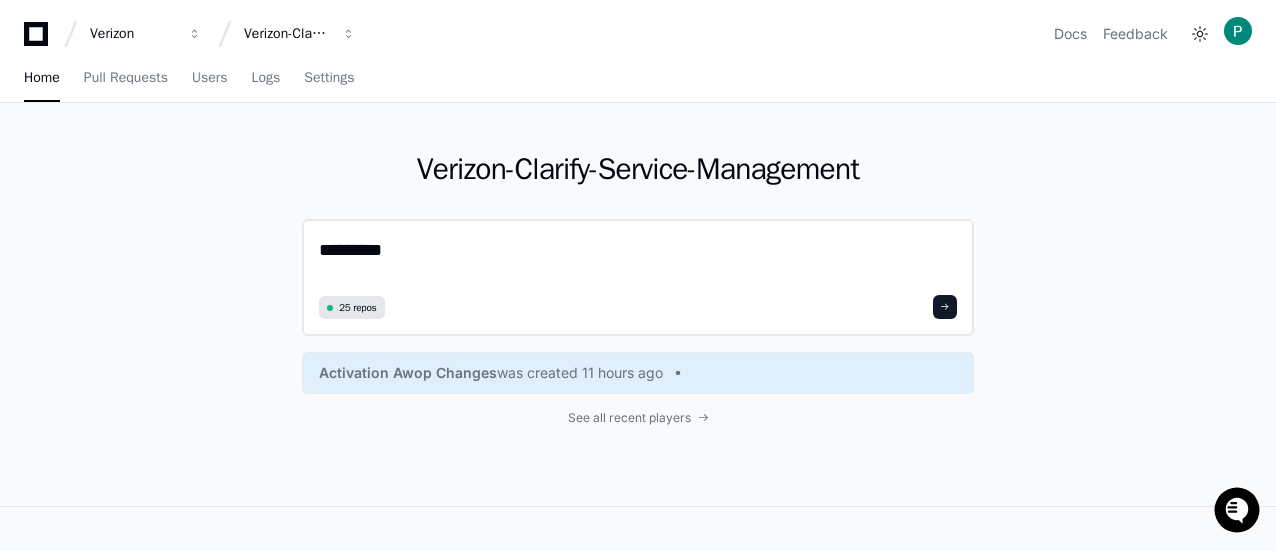 type 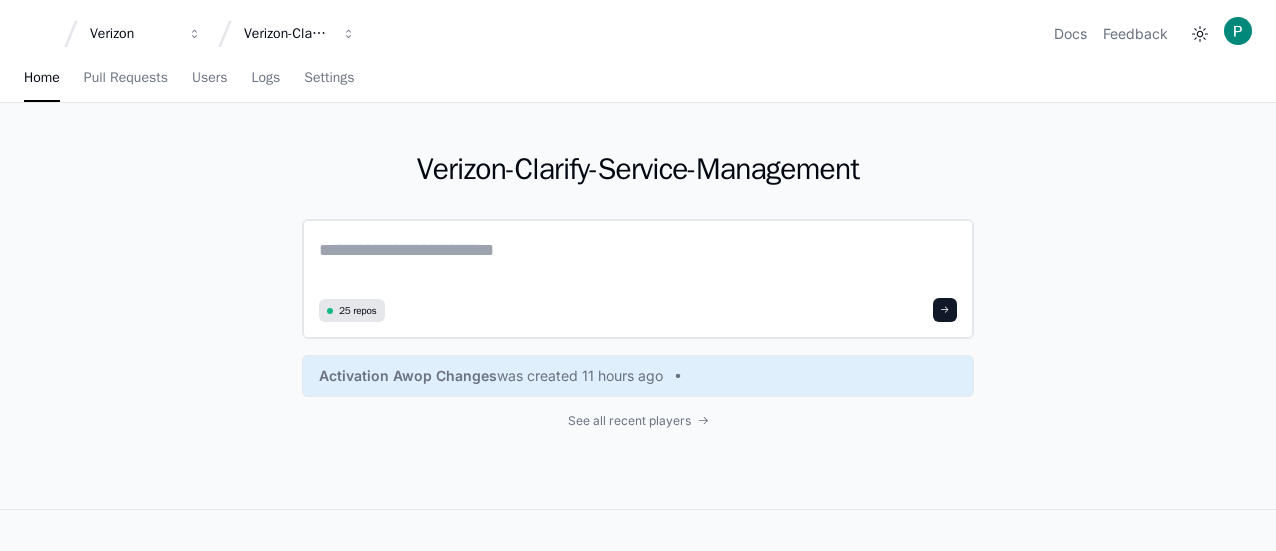 scroll, scrollTop: 0, scrollLeft: 0, axis: both 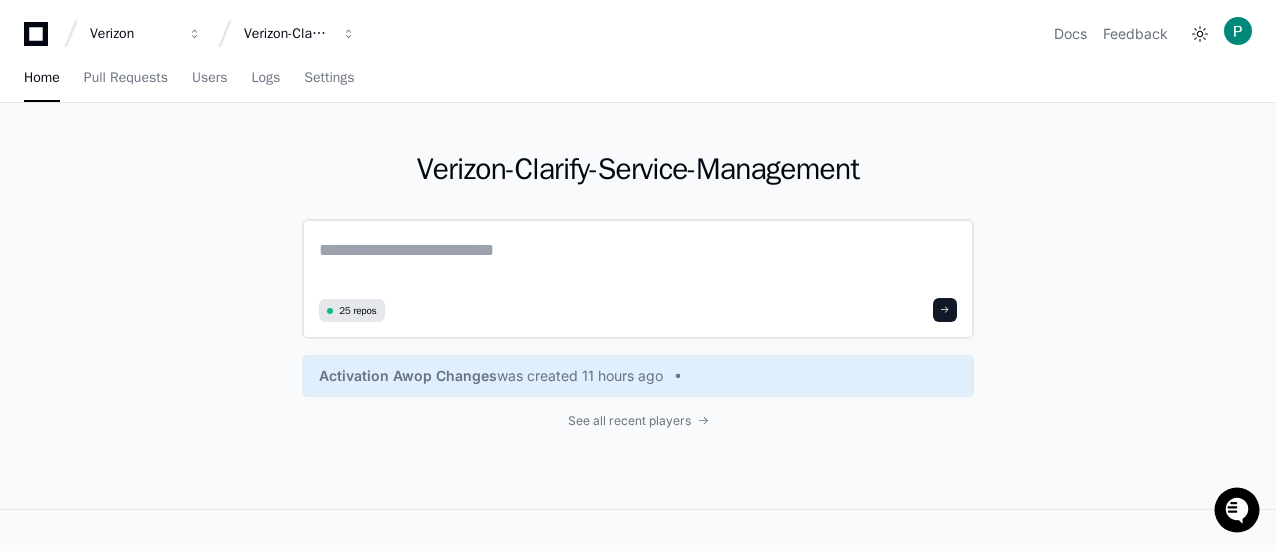 click 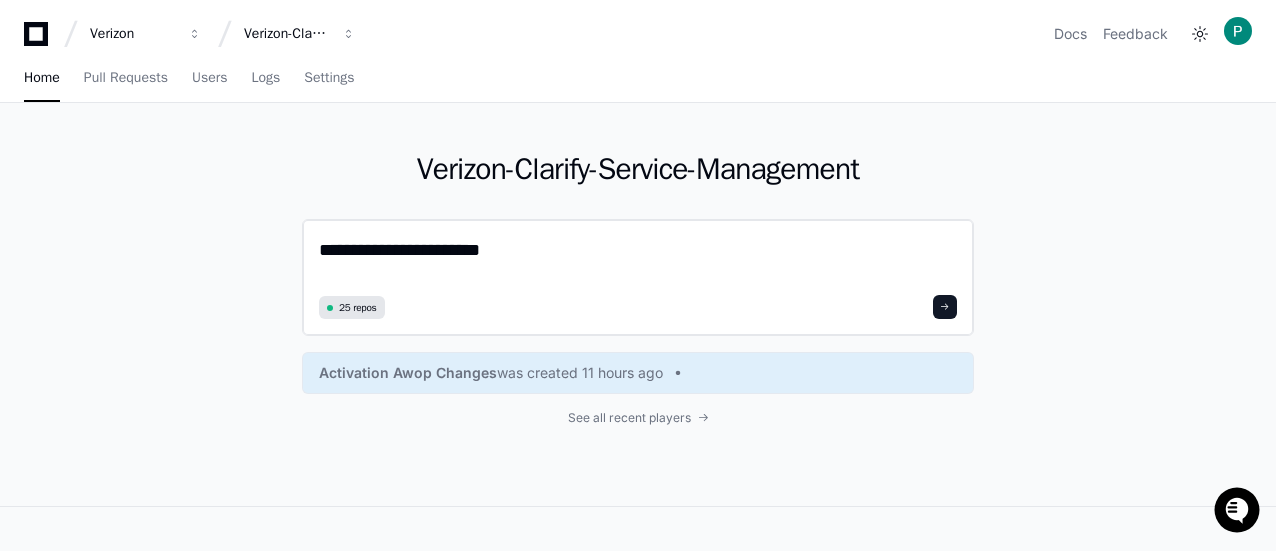 paste on "**********" 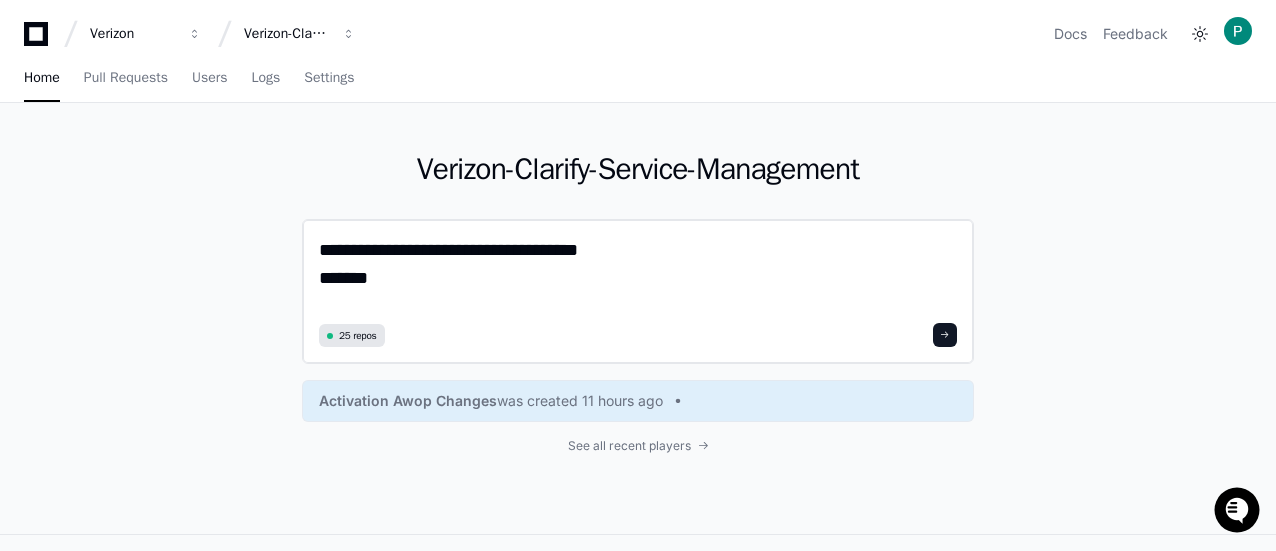 scroll, scrollTop: 0, scrollLeft: 0, axis: both 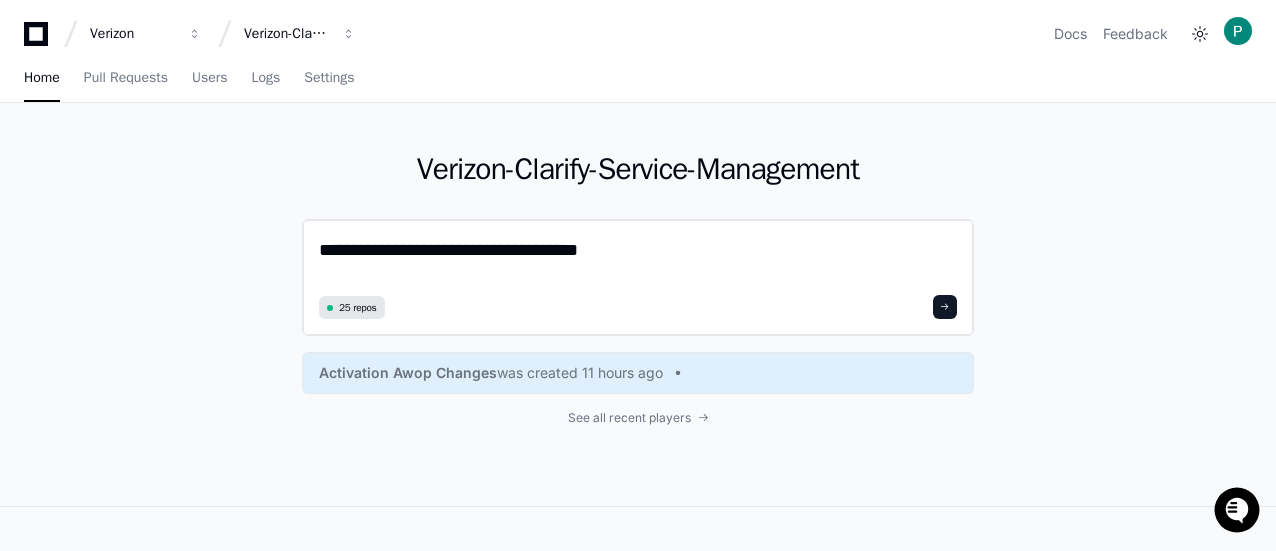 click on "**********" 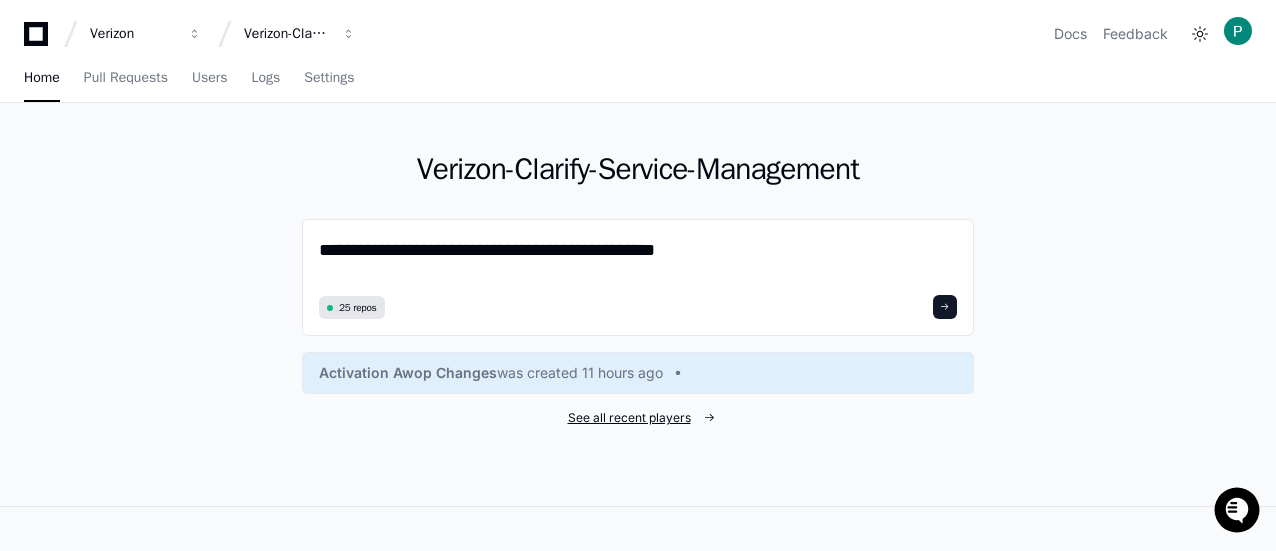 type on "**********" 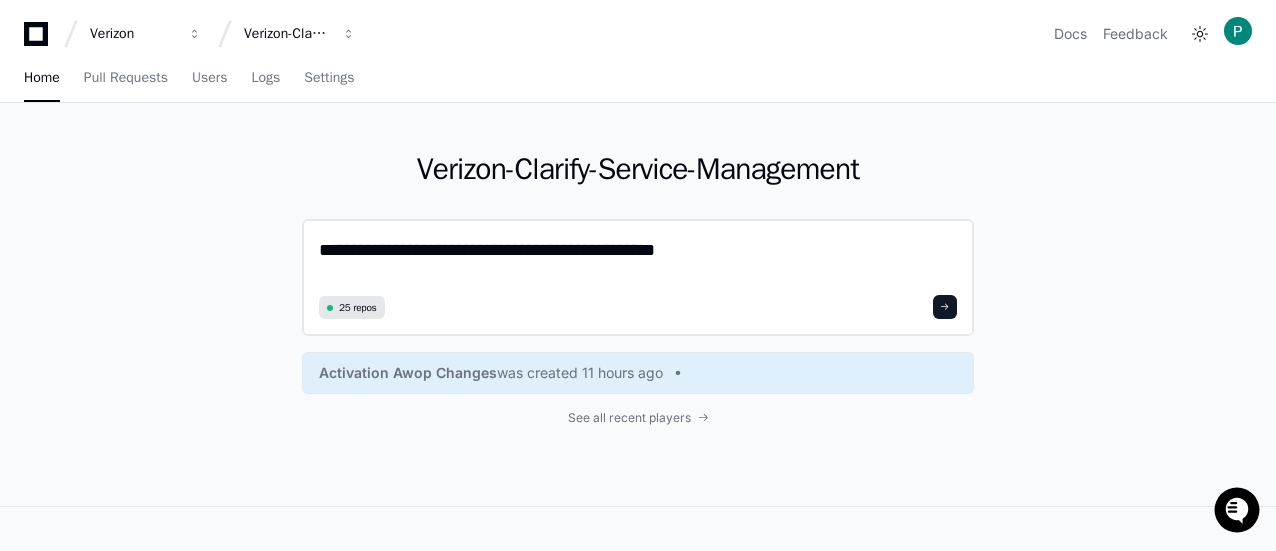 drag, startPoint x: 753, startPoint y: 248, endPoint x: 310, endPoint y: 255, distance: 443.0553 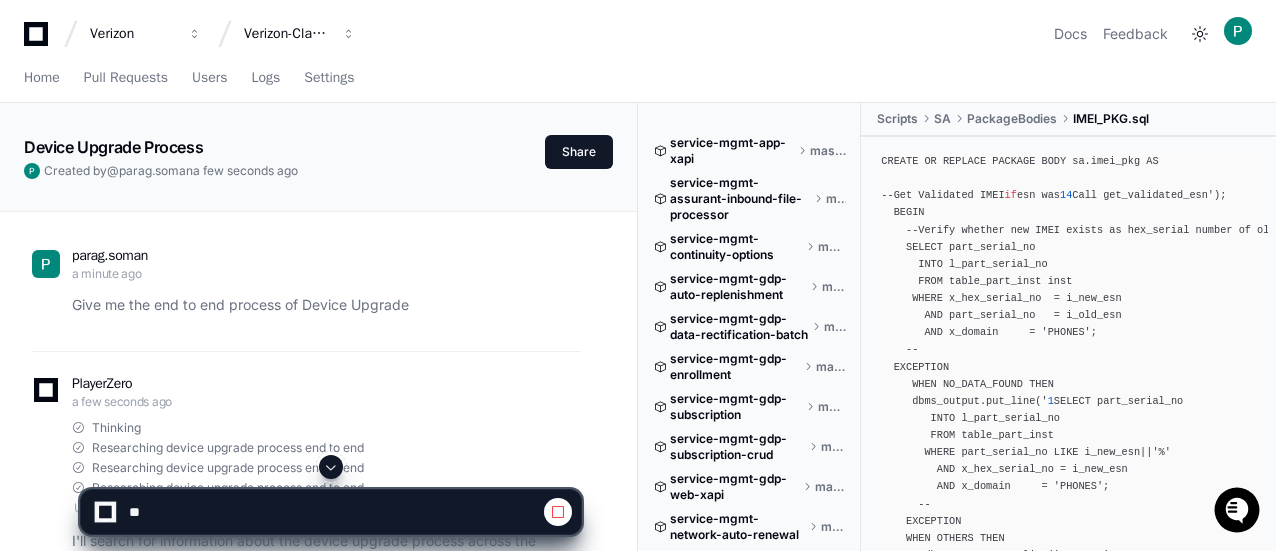 scroll, scrollTop: 239, scrollLeft: 0, axis: vertical 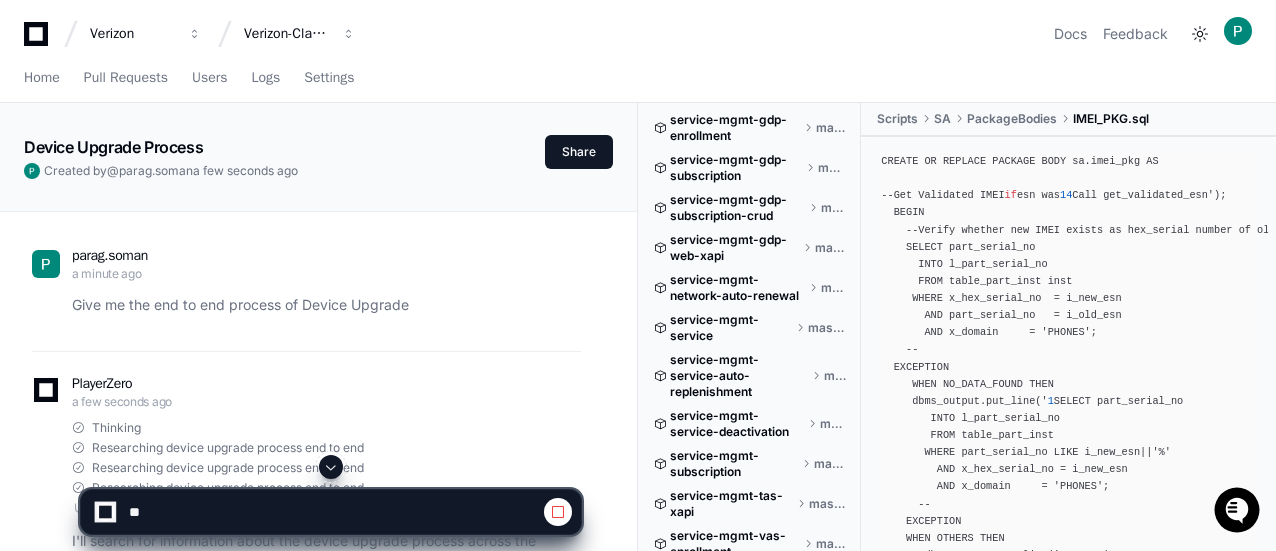 click on "old_esn_safelink_flag       )," 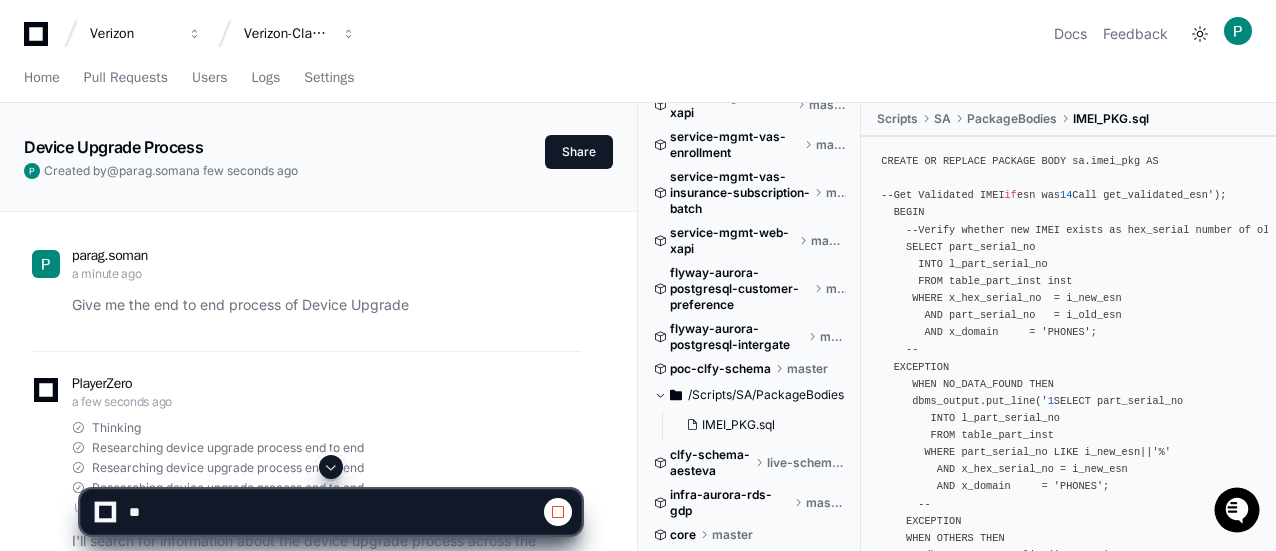 scroll, scrollTop: 682, scrollLeft: 0, axis: vertical 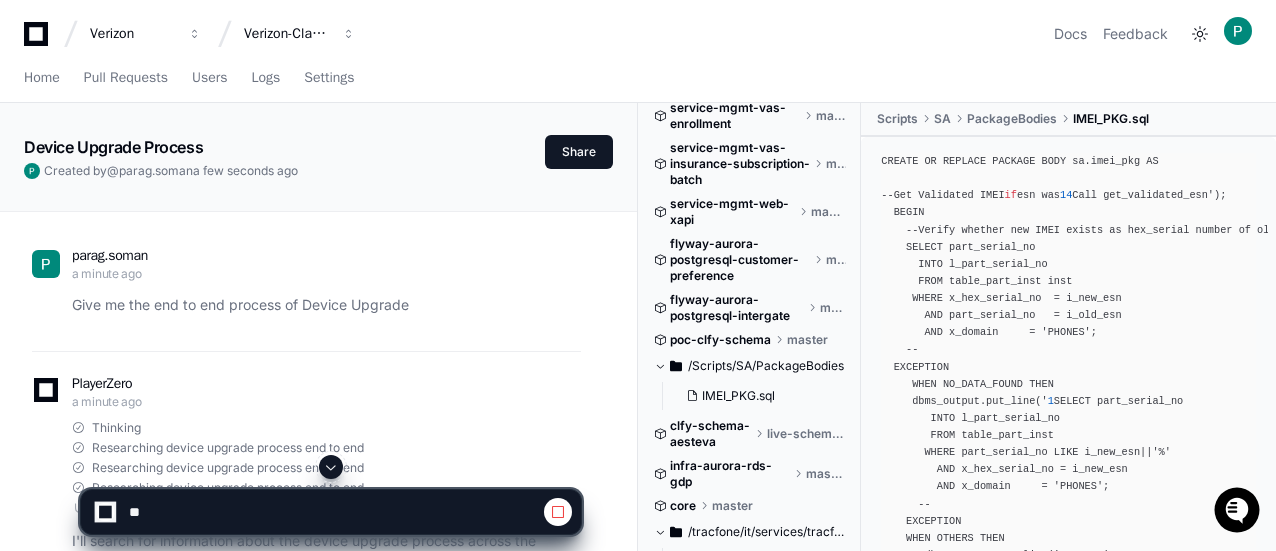 click 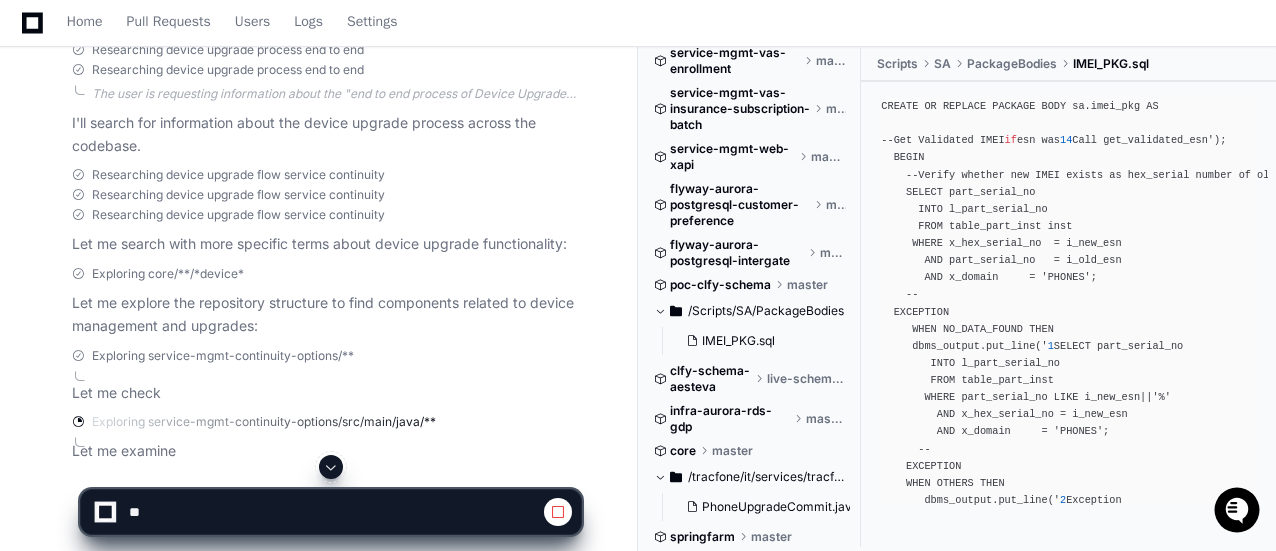 scroll, scrollTop: 420, scrollLeft: 0, axis: vertical 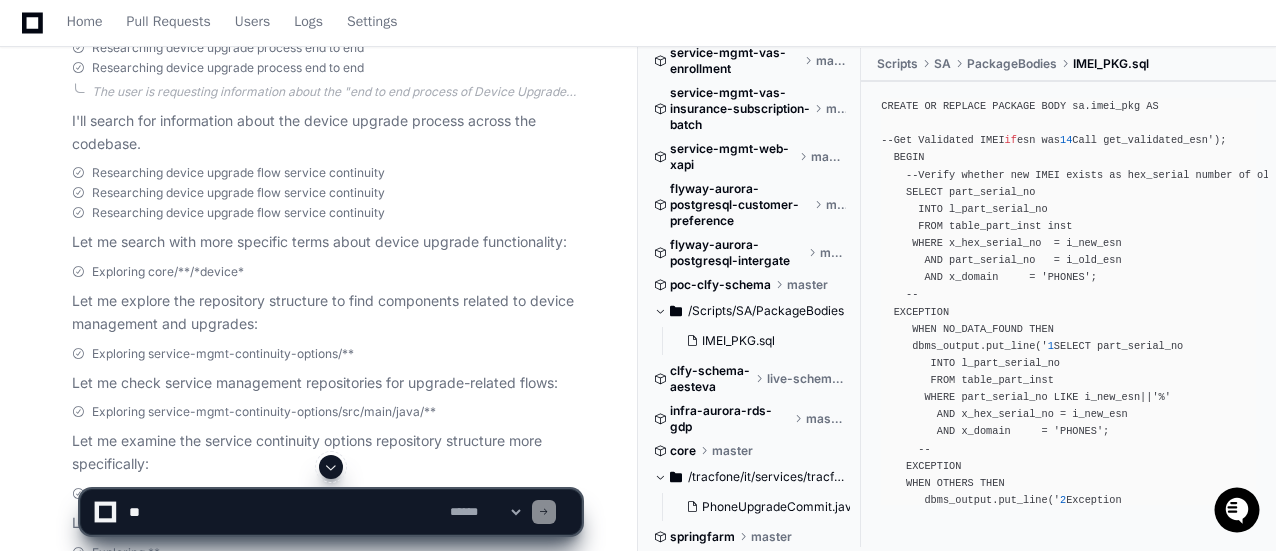 click 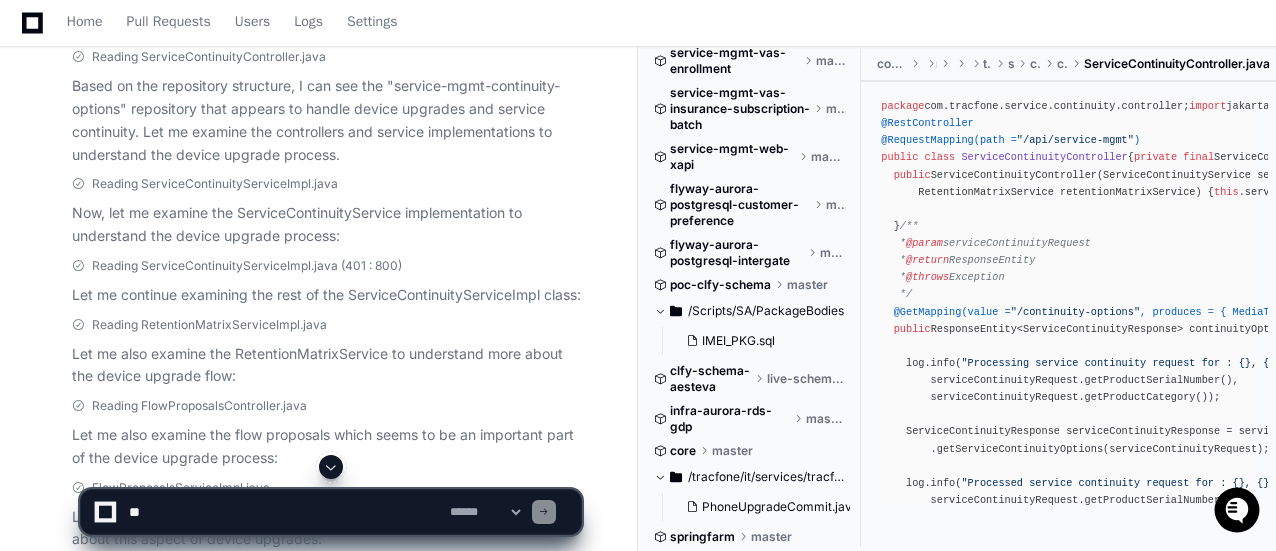 scroll, scrollTop: 978, scrollLeft: 0, axis: vertical 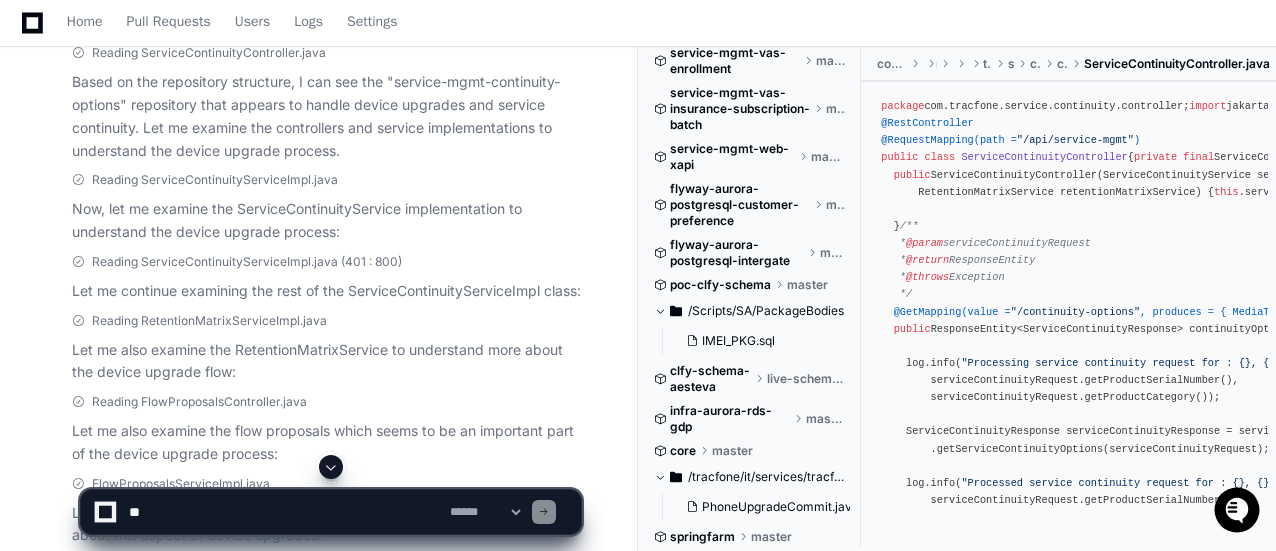 click on "Reading ServiceContinuityController.java" 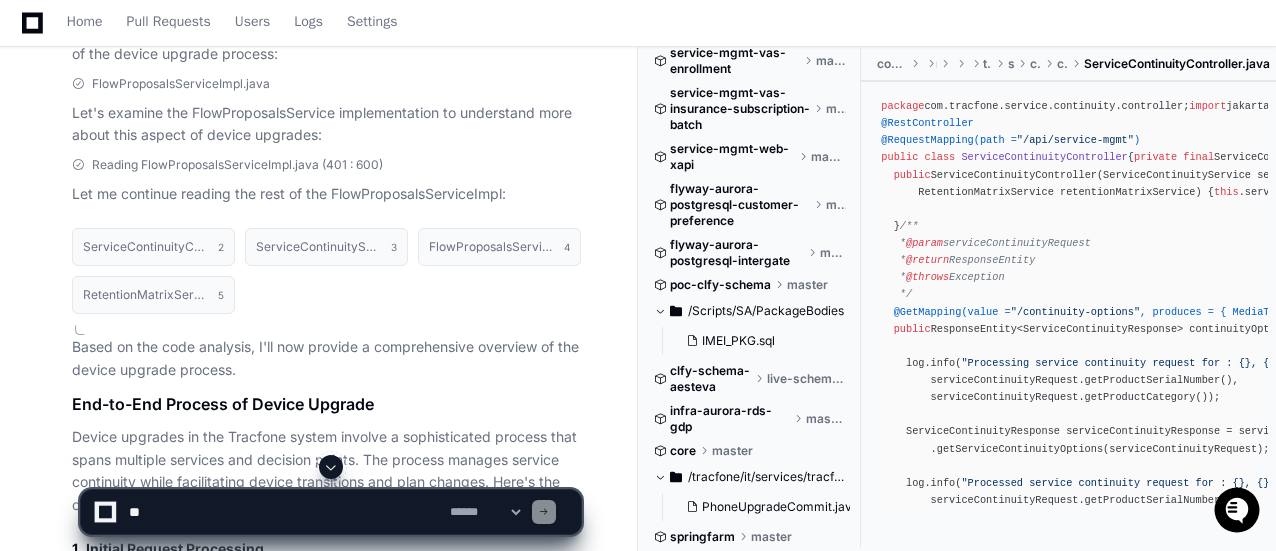 scroll, scrollTop: 1418, scrollLeft: 0, axis: vertical 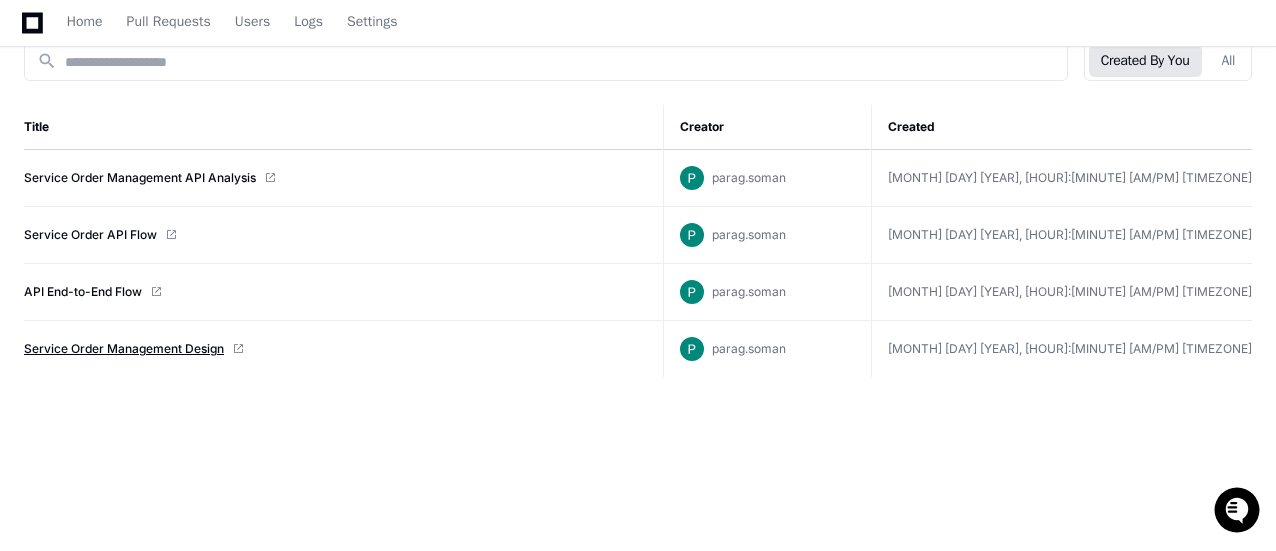 click on "Service Order Management Design" 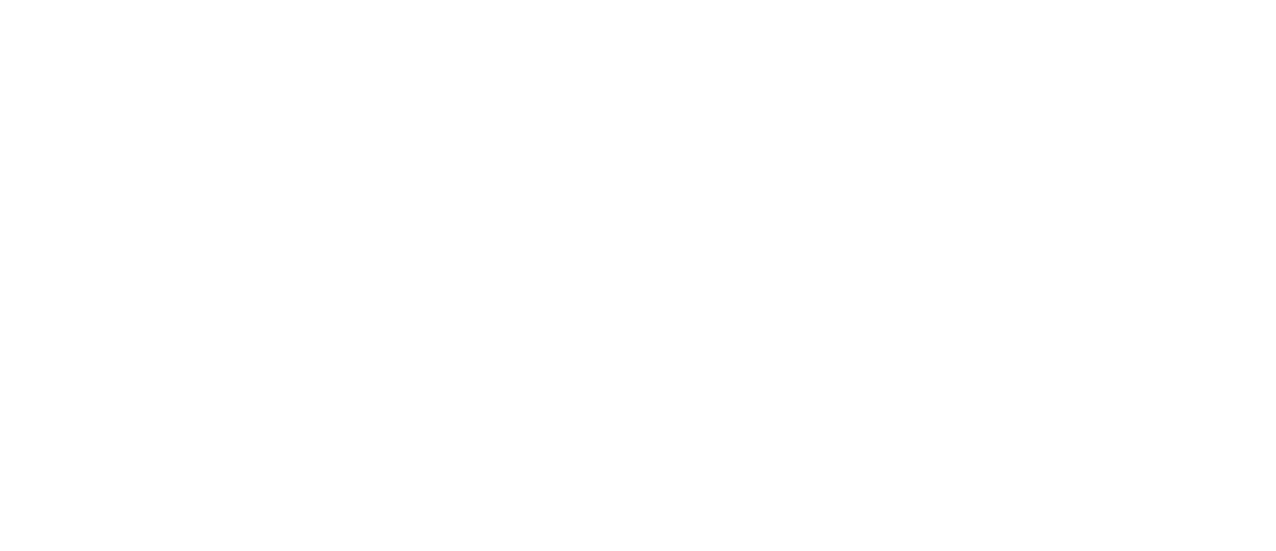 scroll, scrollTop: 0, scrollLeft: 0, axis: both 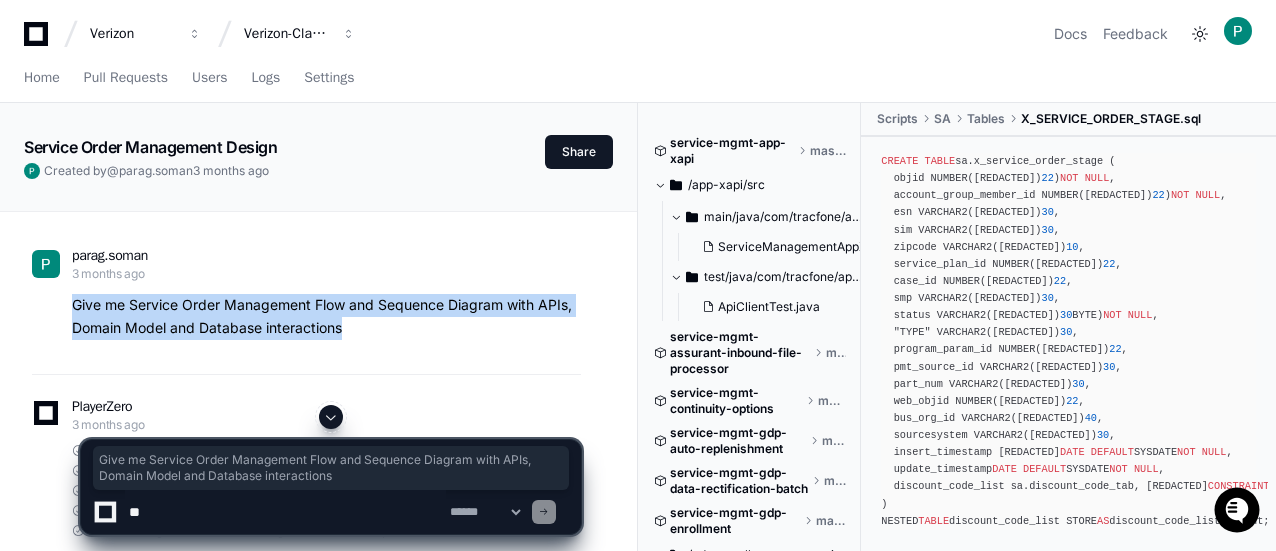 drag, startPoint x: 110, startPoint y: 303, endPoint x: 403, endPoint y: 335, distance: 294.74225 